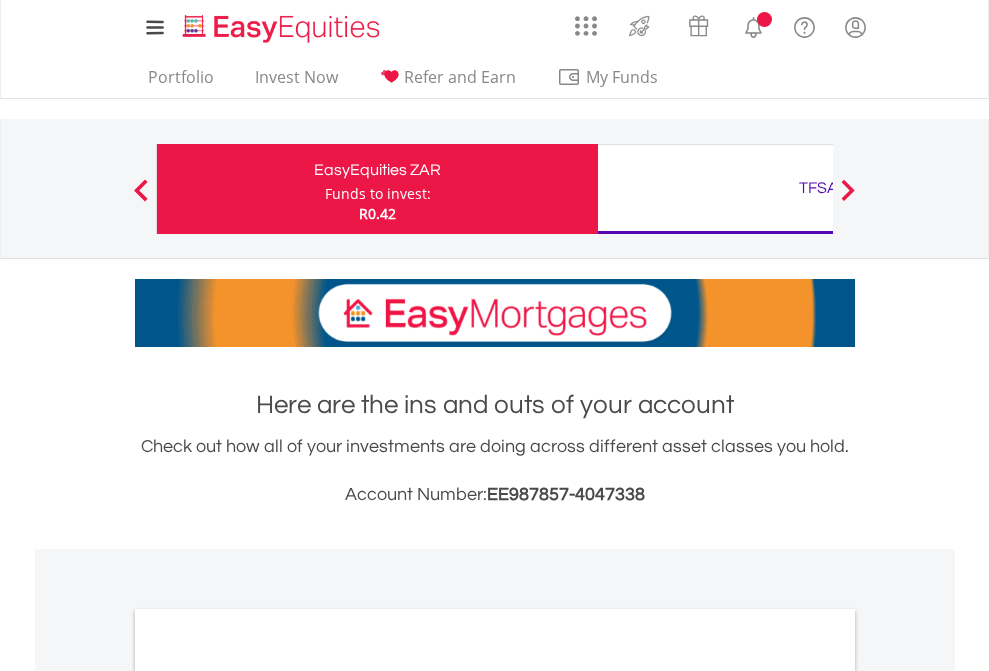 scroll, scrollTop: 0, scrollLeft: 0, axis: both 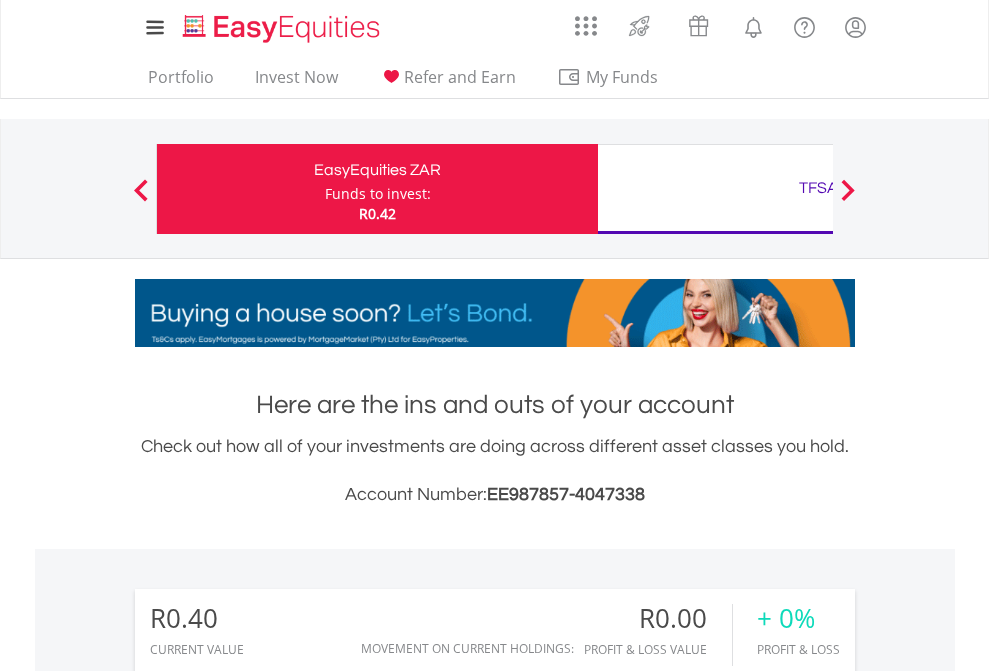 click on "Funds to invest:" at bounding box center (378, 194) 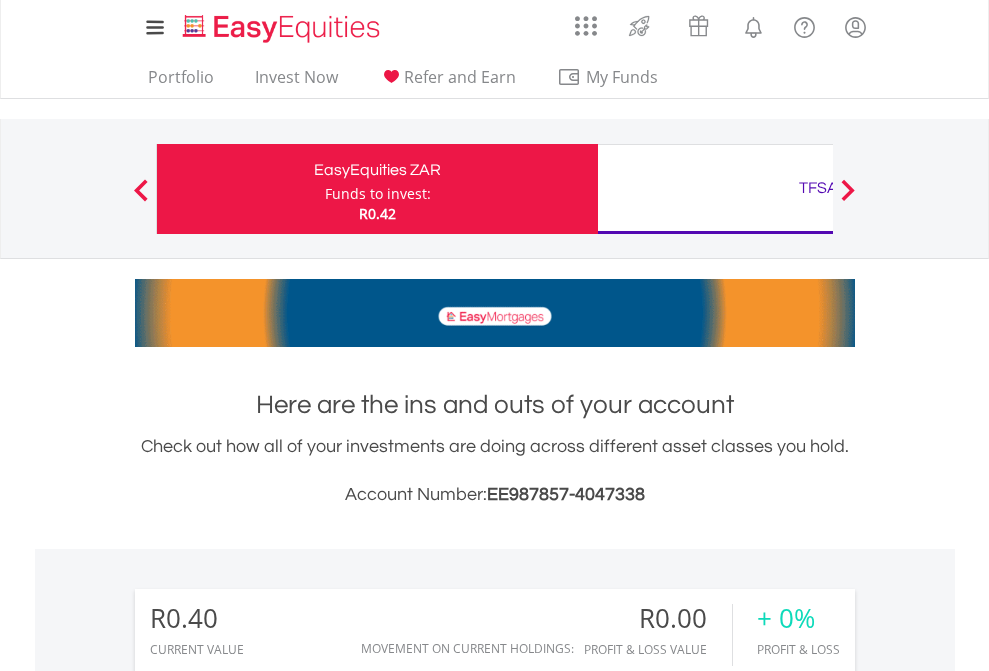 scroll, scrollTop: 999808, scrollLeft: 999687, axis: both 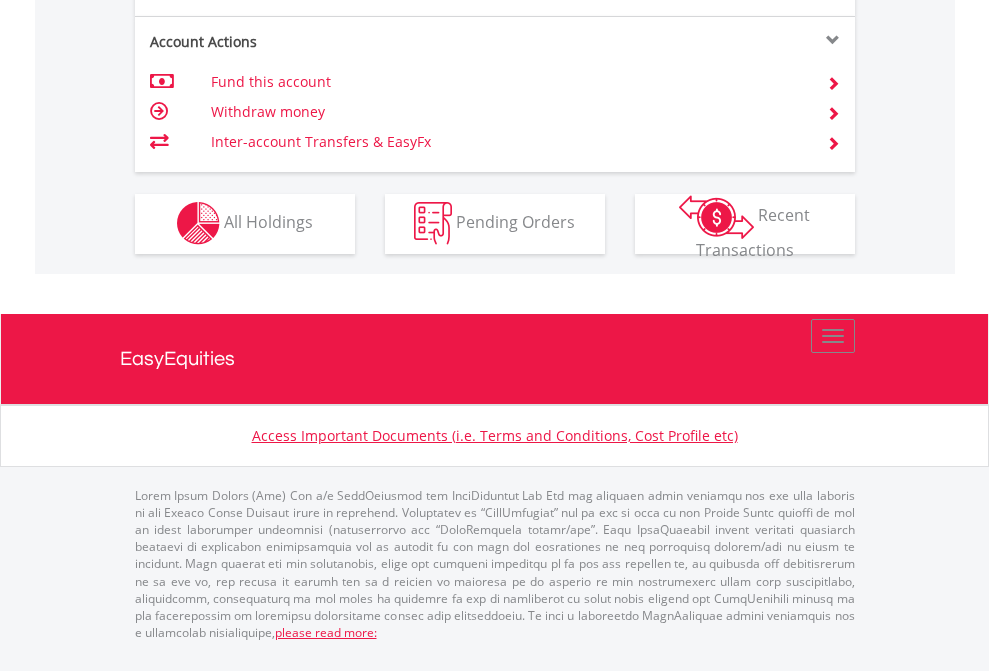 click on "Investment types" at bounding box center (706, -353) 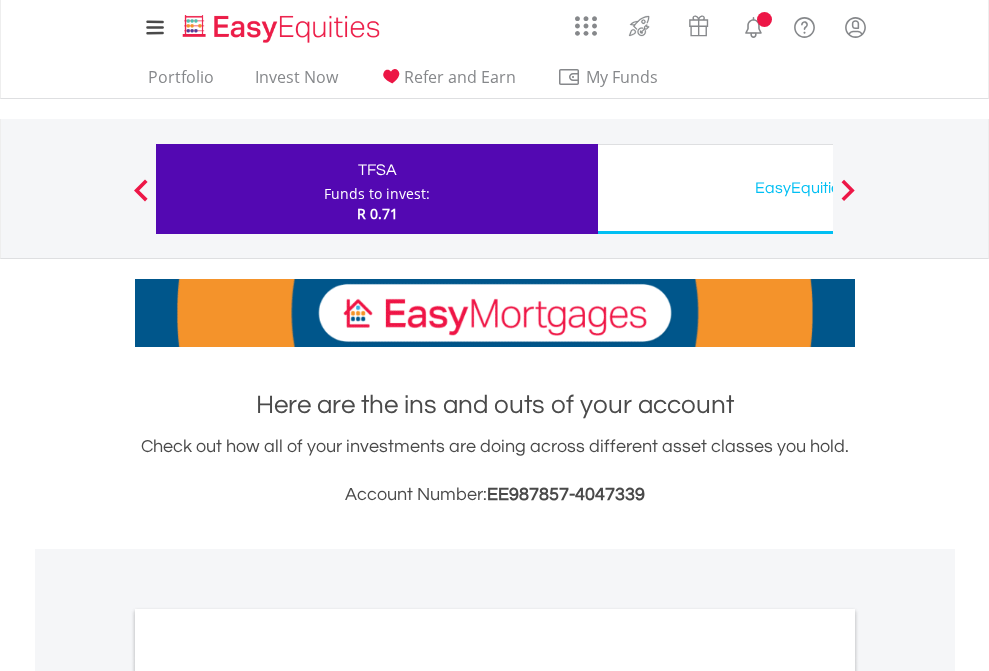 scroll, scrollTop: 0, scrollLeft: 0, axis: both 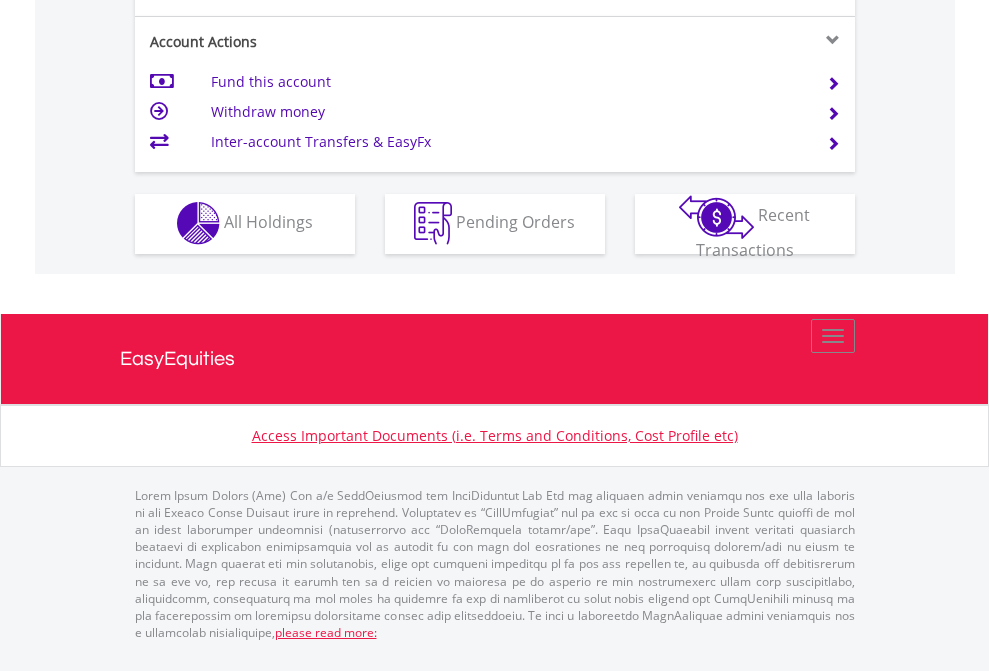 click on "Investment types" at bounding box center [706, -353] 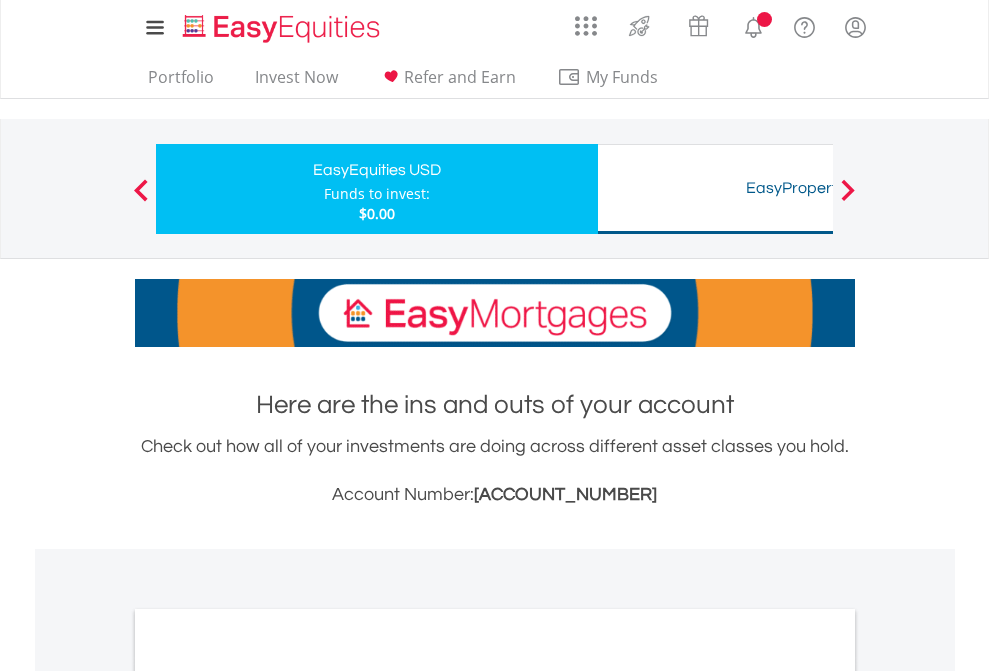 scroll, scrollTop: 0, scrollLeft: 0, axis: both 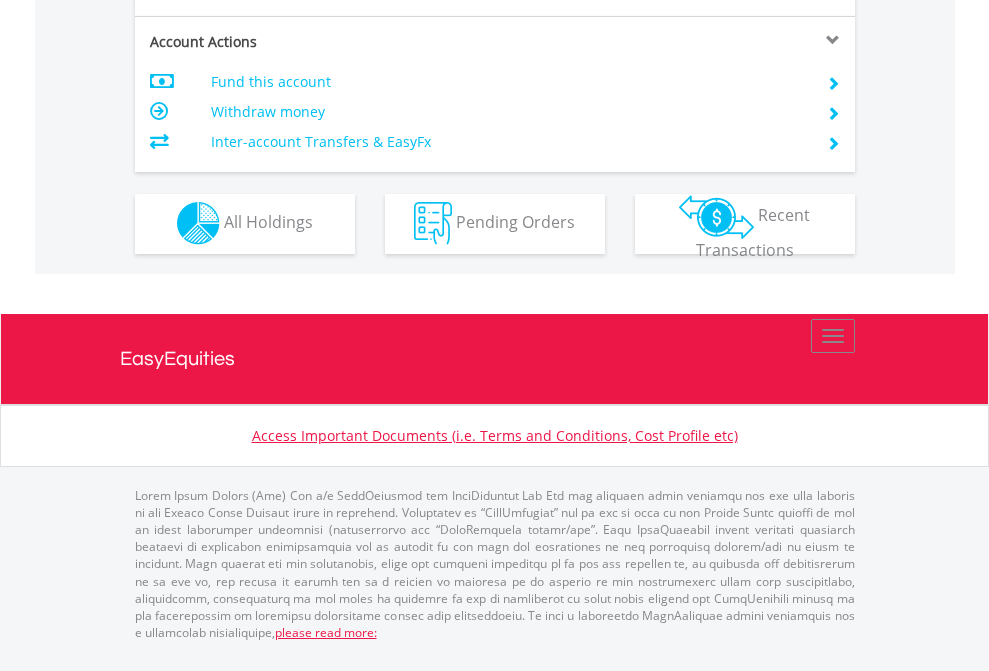 click on "Investment types" at bounding box center [706, -353] 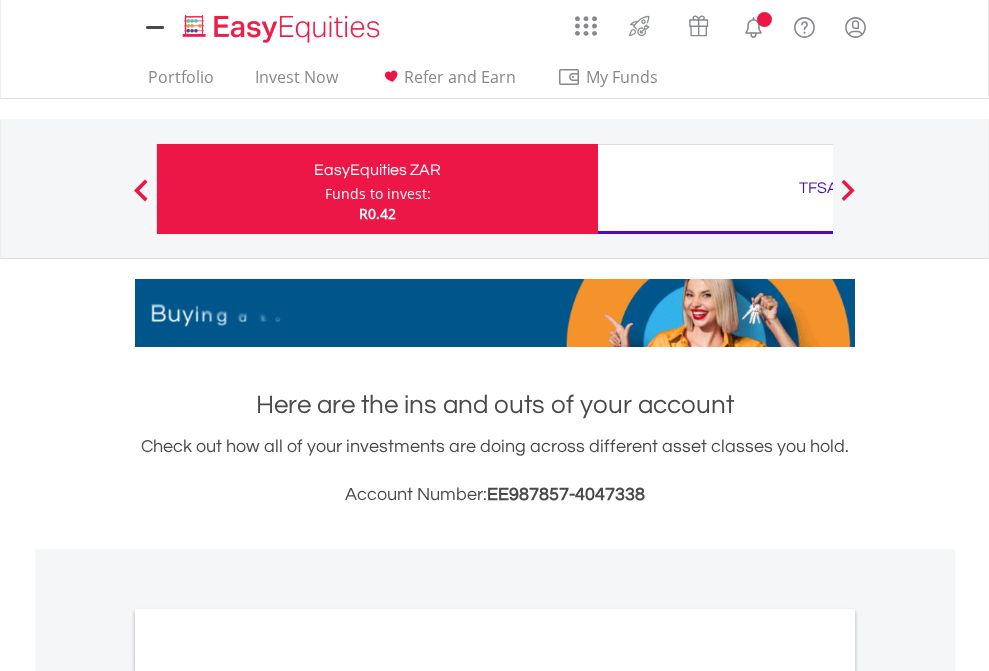 scroll, scrollTop: 0, scrollLeft: 0, axis: both 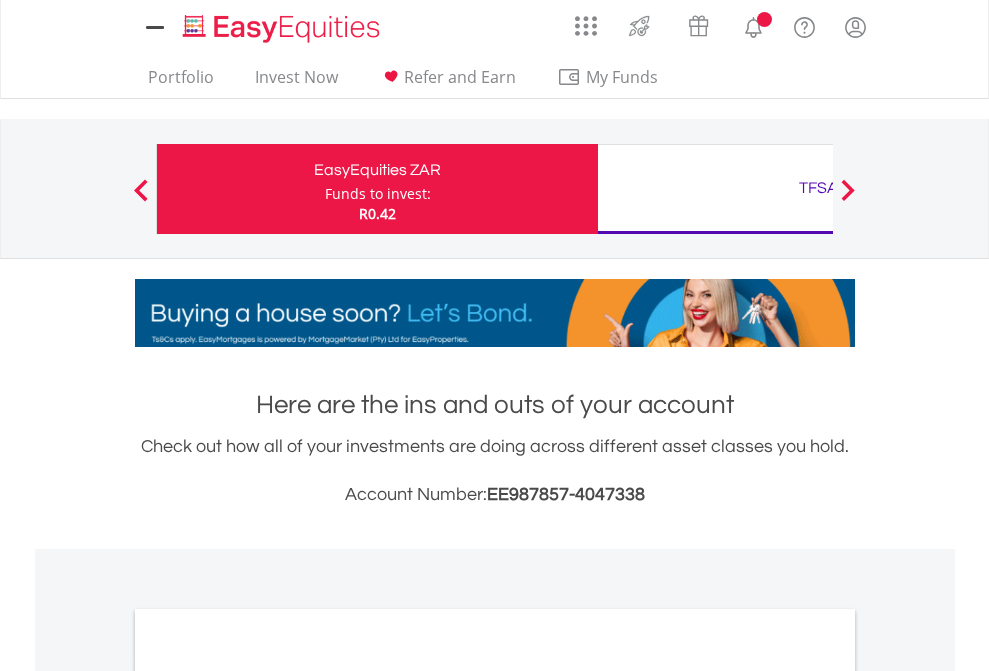click on "All Holdings" at bounding box center (268, 1096) 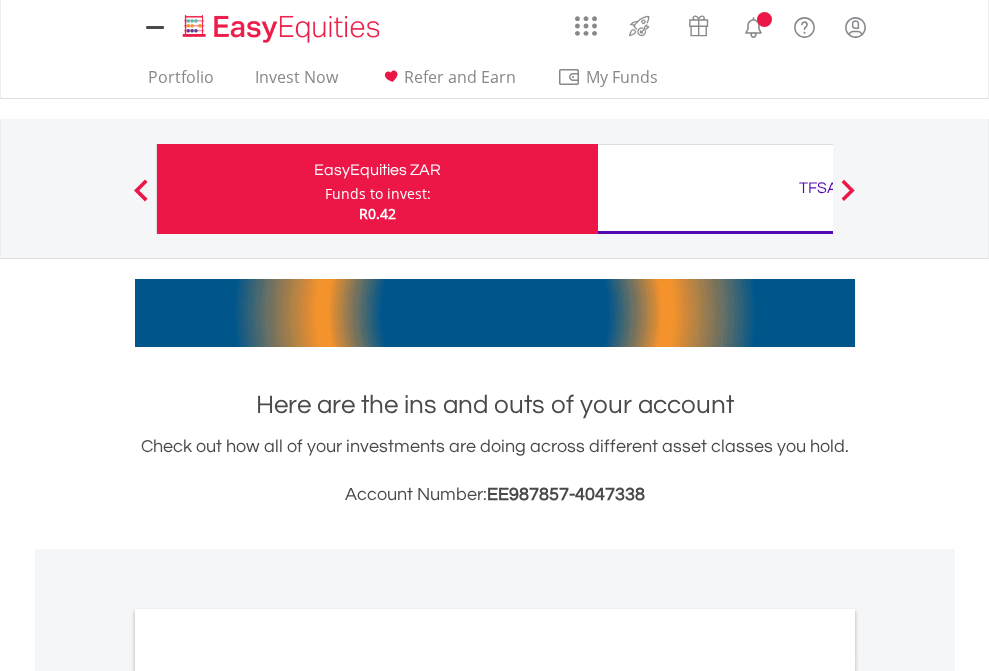 scroll, scrollTop: 1202, scrollLeft: 0, axis: vertical 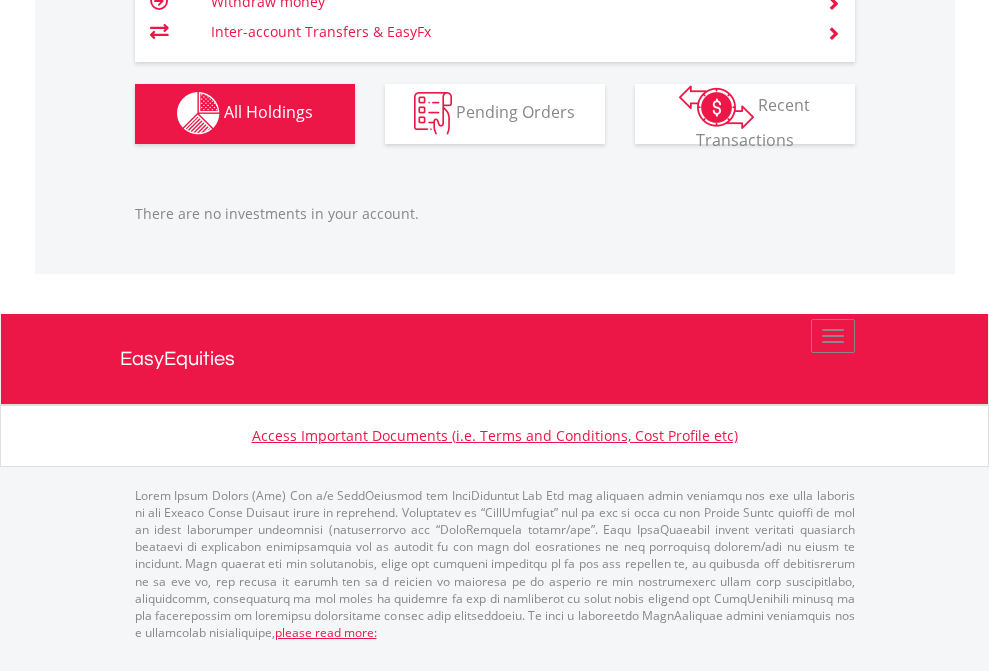 click on "TFSA" at bounding box center (818, -1142) 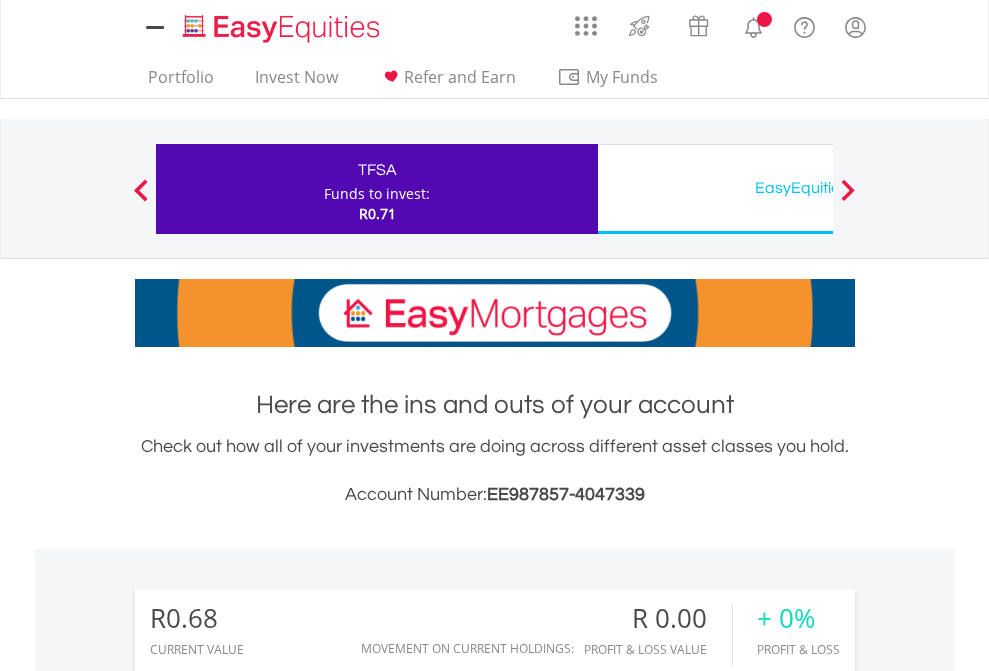 scroll, scrollTop: 0, scrollLeft: 0, axis: both 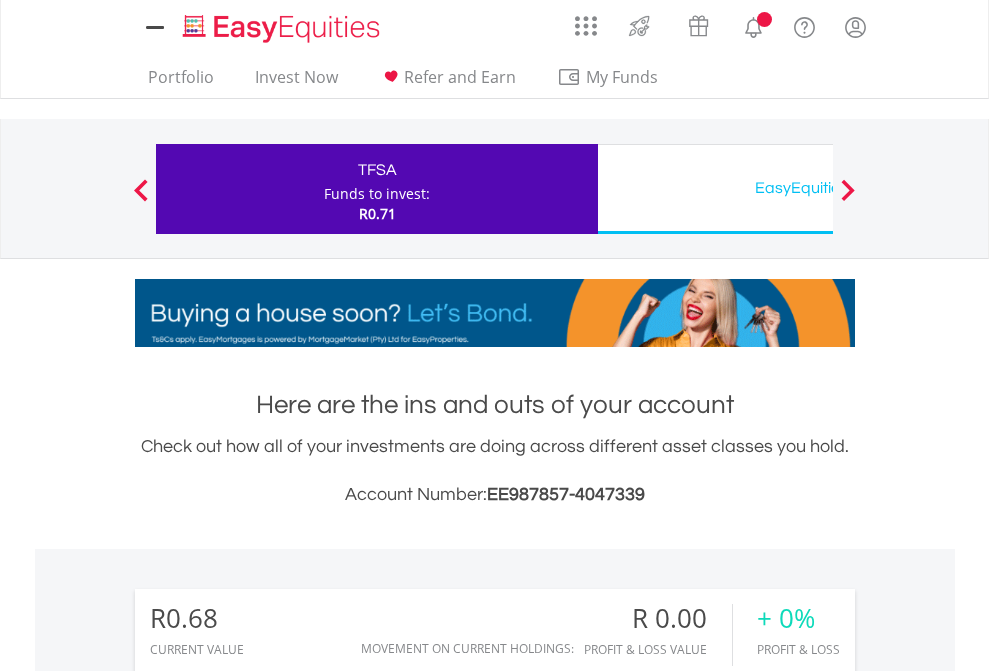 click on "All Holdings" at bounding box center (268, 1442) 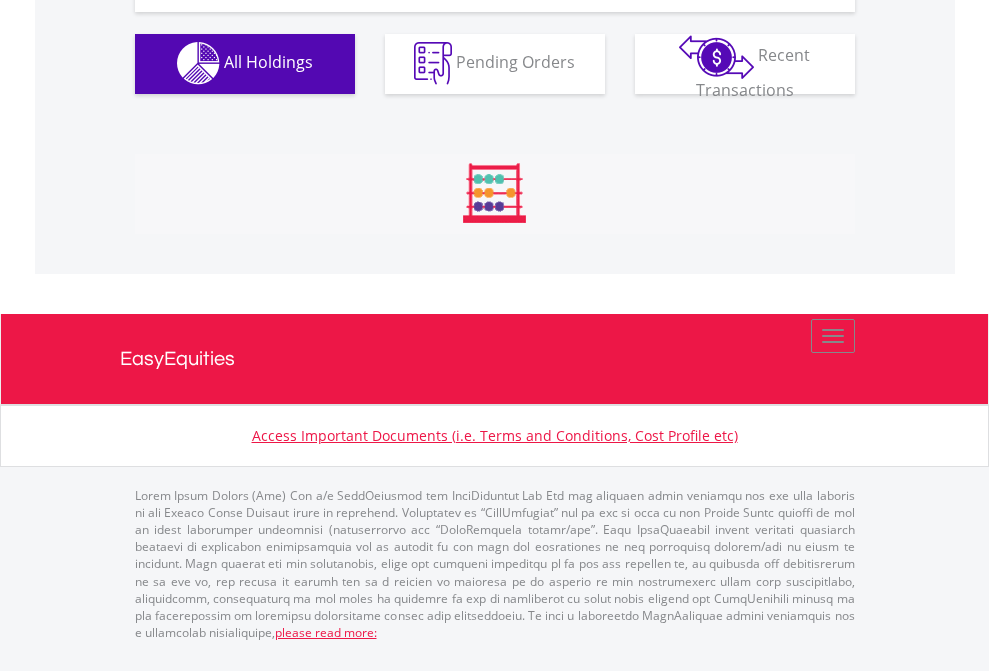 scroll, scrollTop: 1980, scrollLeft: 0, axis: vertical 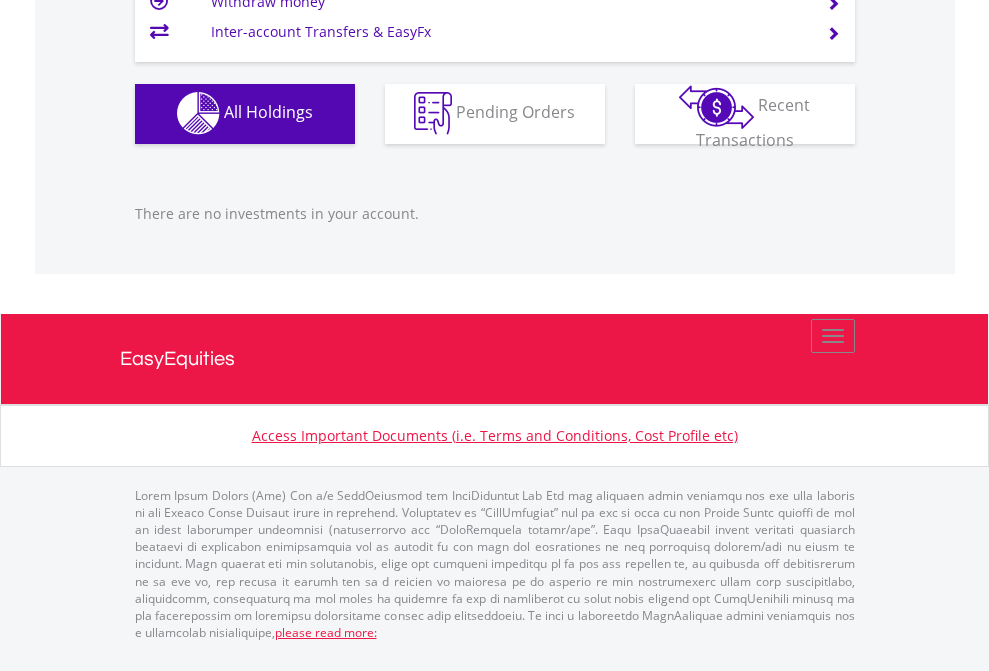 click on "EasyEquities USD" at bounding box center (818, -1142) 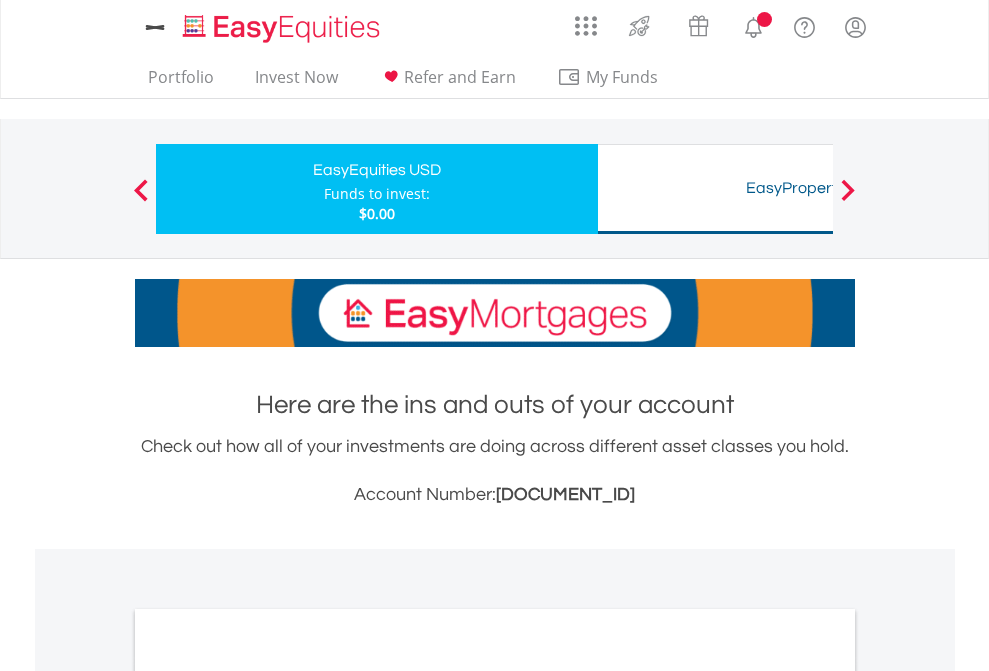 click on "All Holdings" at bounding box center [268, 1096] 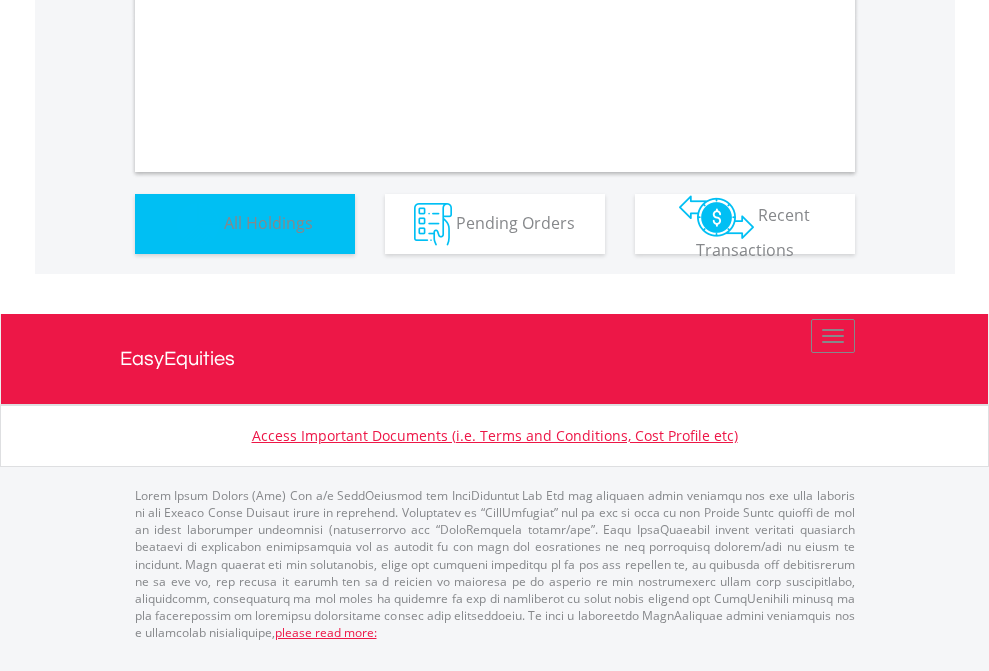 scroll, scrollTop: 1202, scrollLeft: 0, axis: vertical 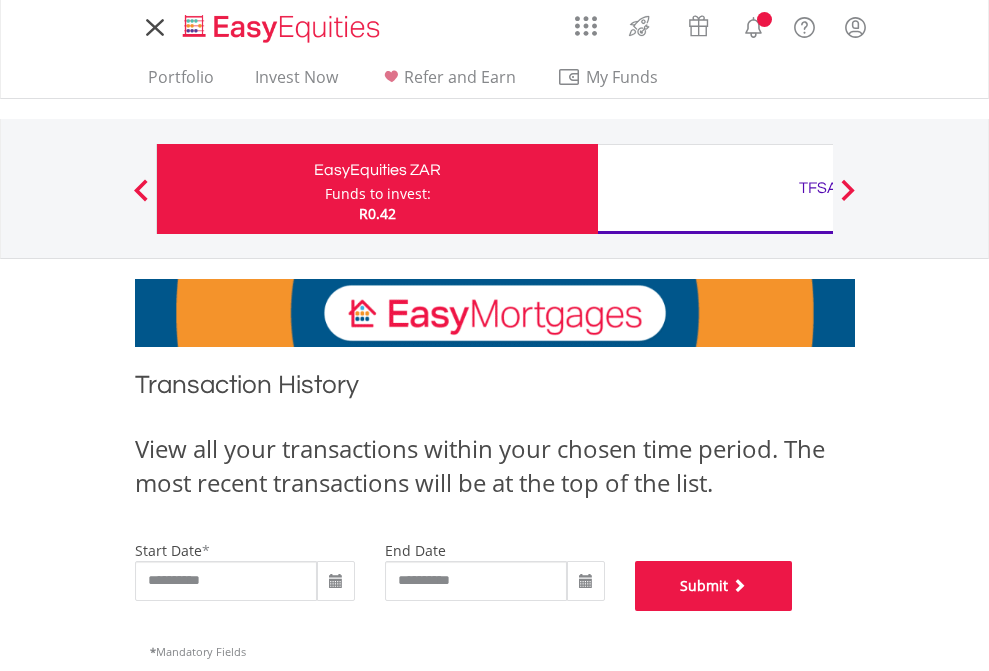 click on "Submit" at bounding box center (714, 586) 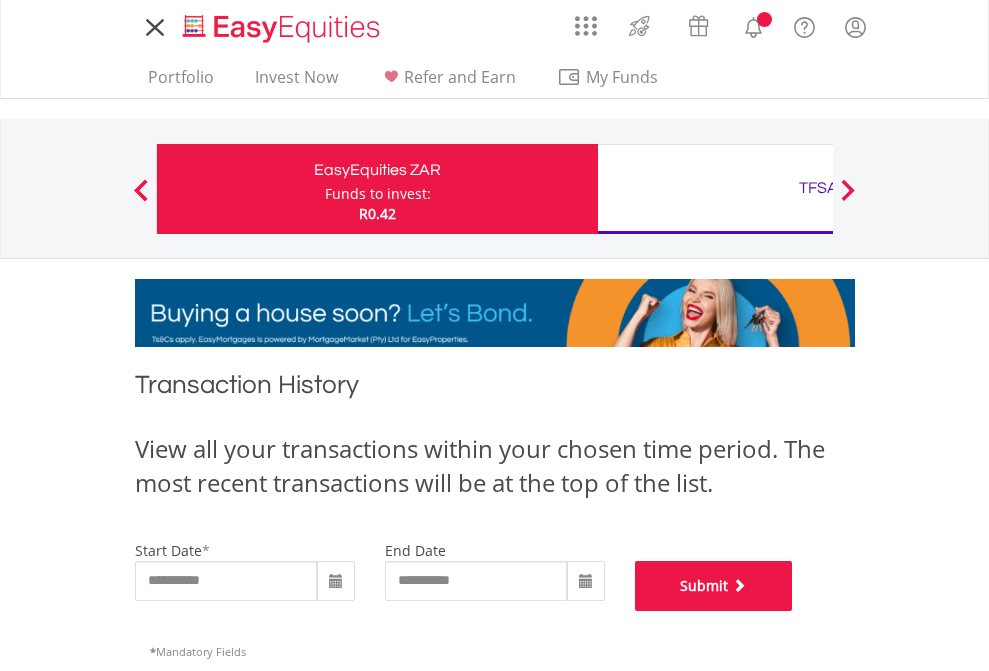 scroll, scrollTop: 811, scrollLeft: 0, axis: vertical 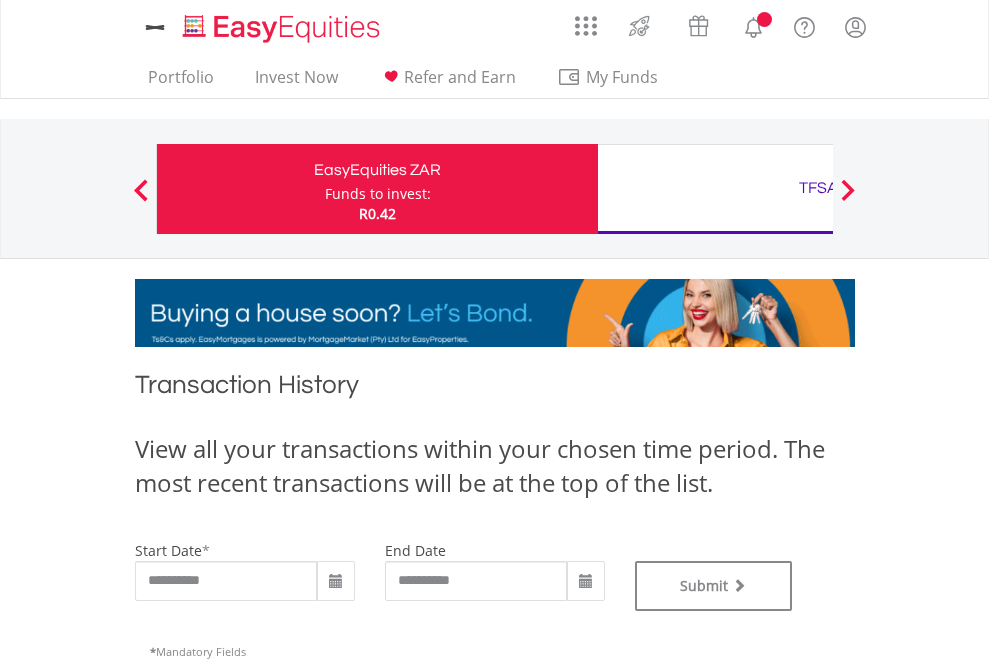 click on "TFSA" at bounding box center [818, 188] 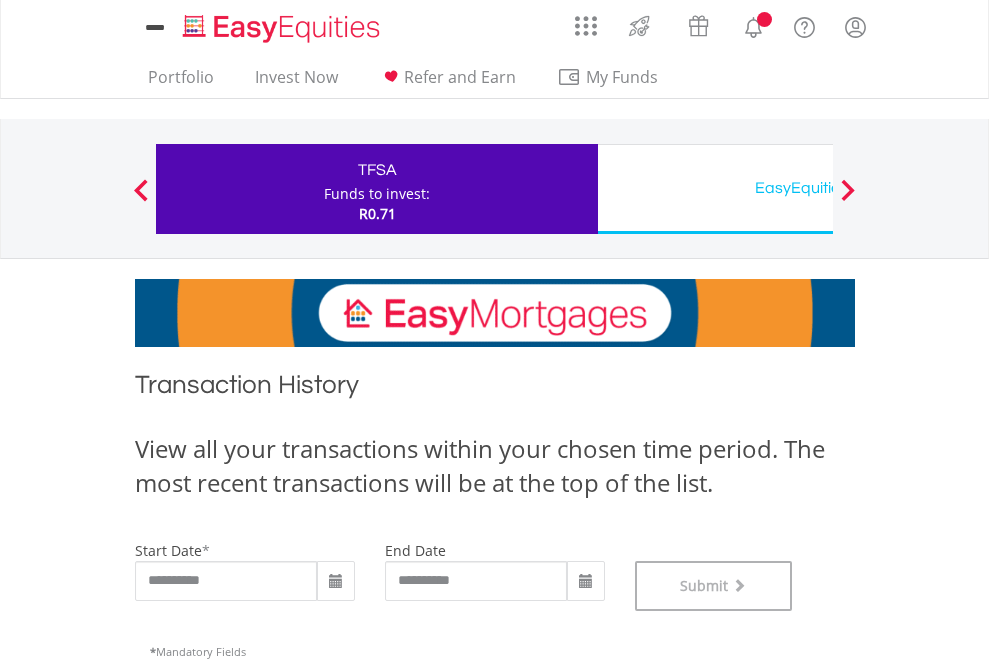 scroll, scrollTop: 811, scrollLeft: 0, axis: vertical 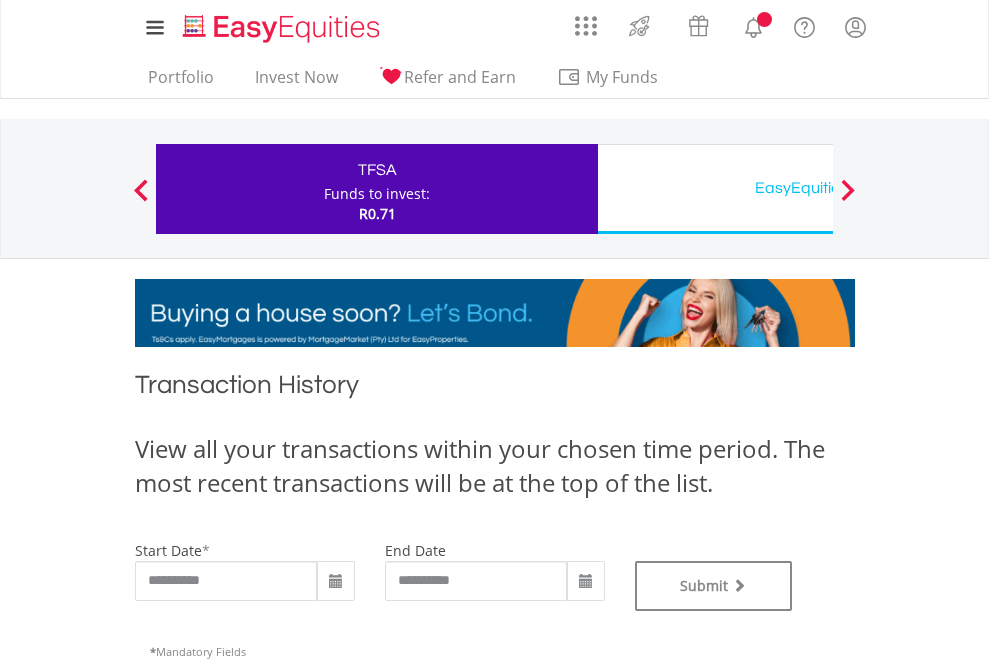 click on "EasyEquities USD" at bounding box center [818, 188] 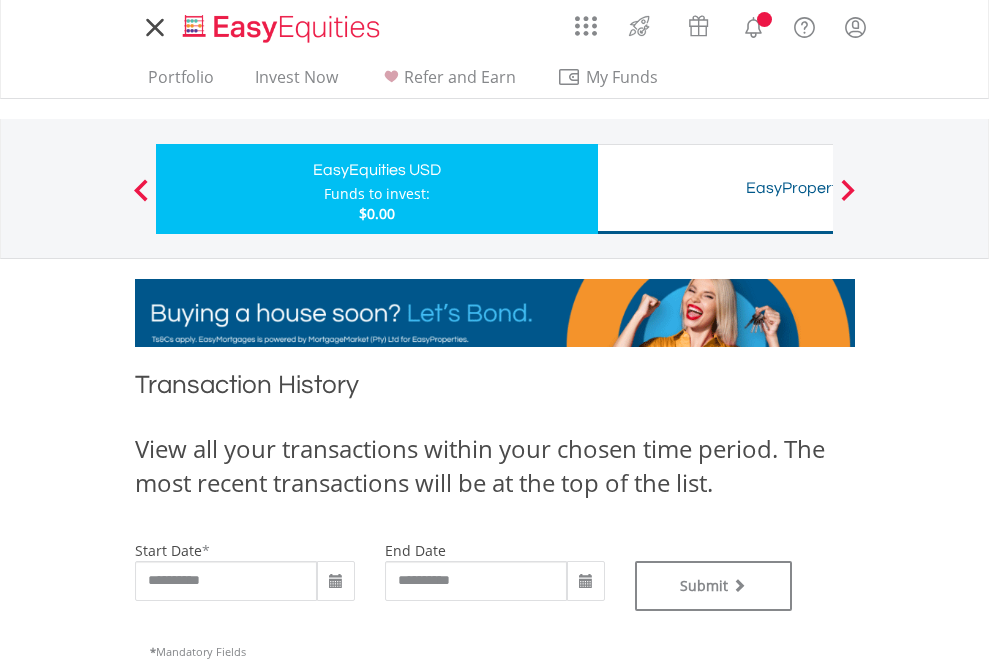 type on "**********" 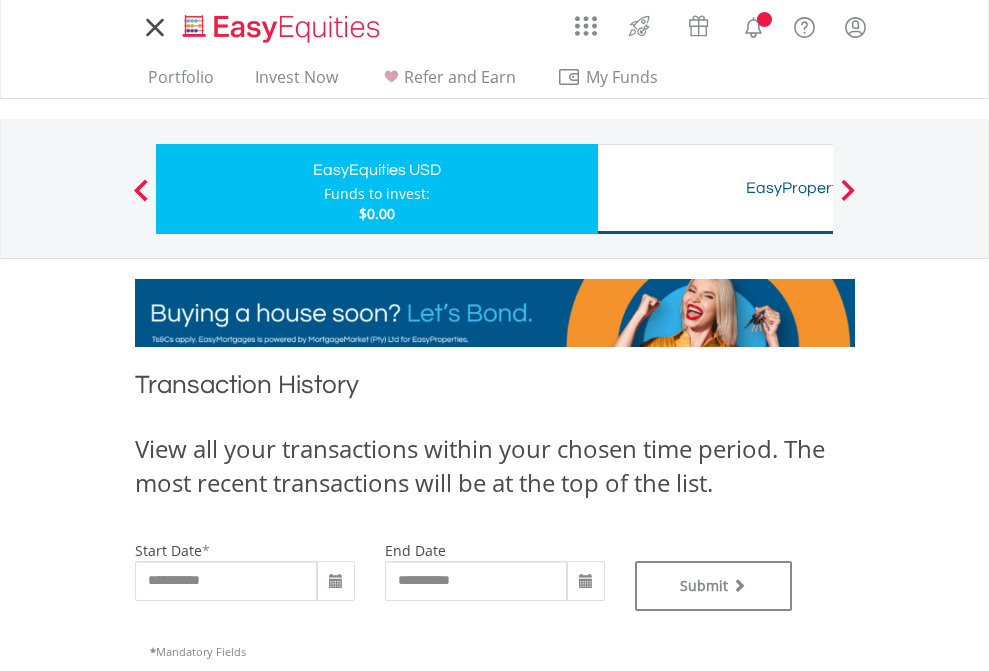 scroll, scrollTop: 0, scrollLeft: 0, axis: both 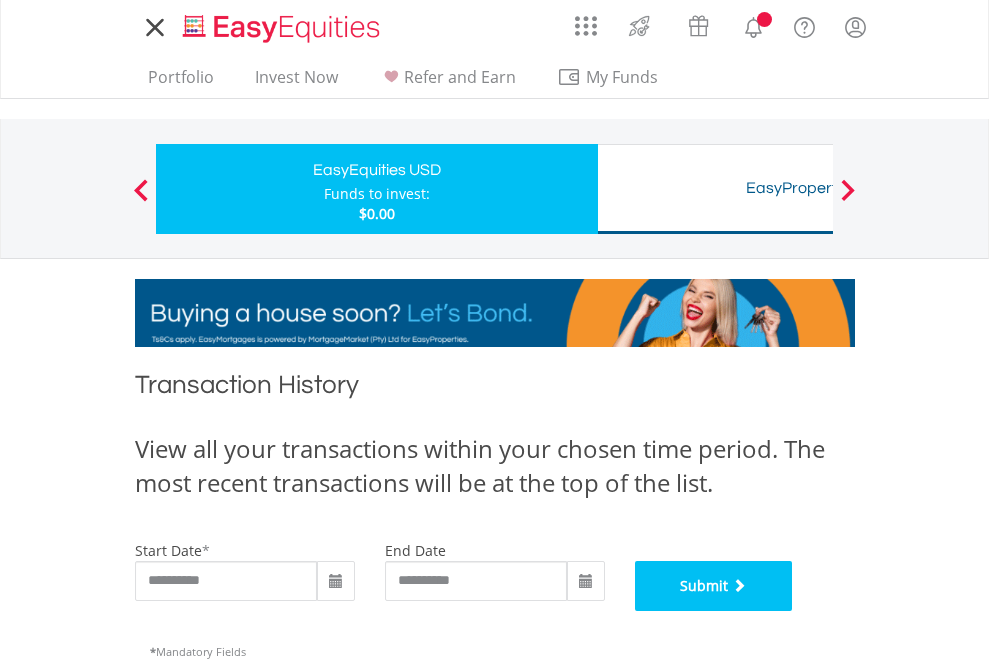 click on "Submit" at bounding box center [714, 586] 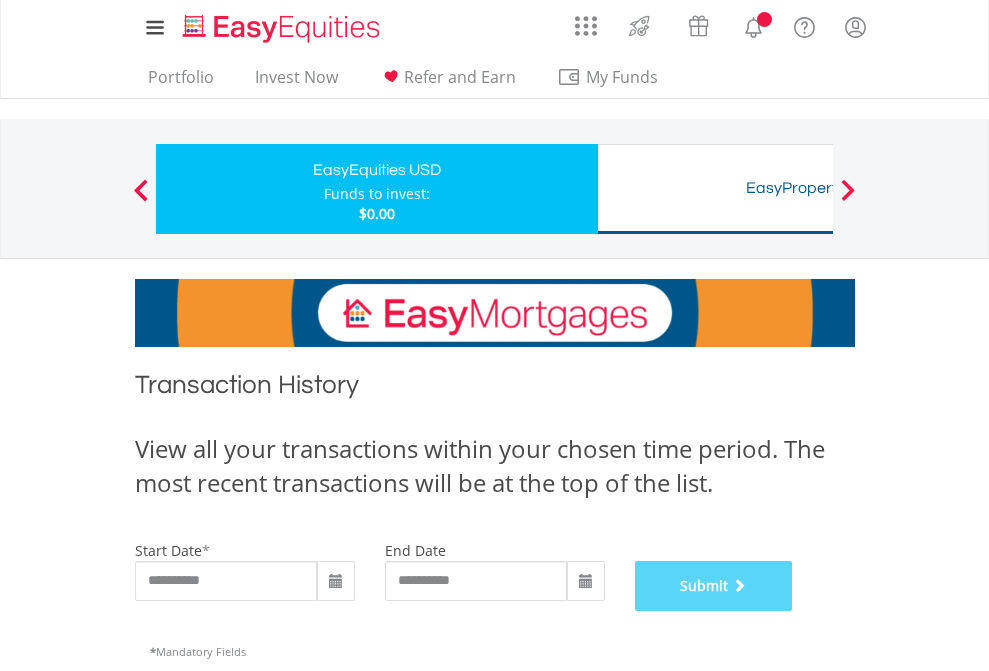 scroll, scrollTop: 811, scrollLeft: 0, axis: vertical 